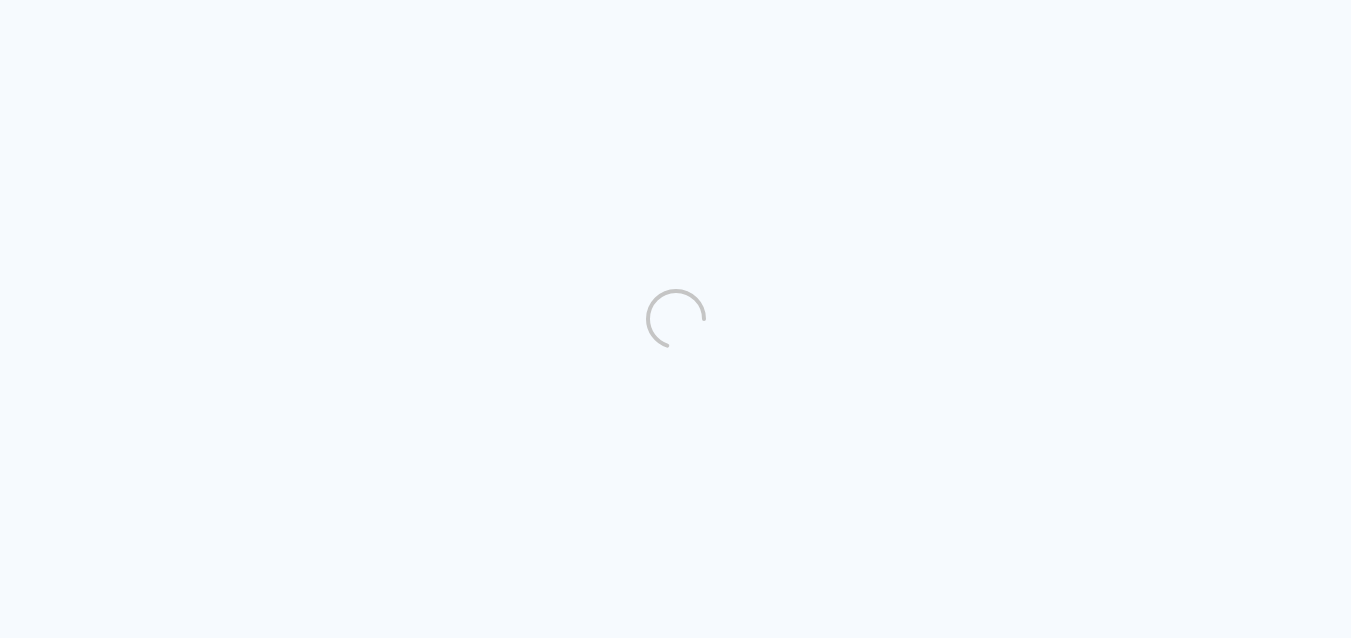 scroll, scrollTop: 0, scrollLeft: 0, axis: both 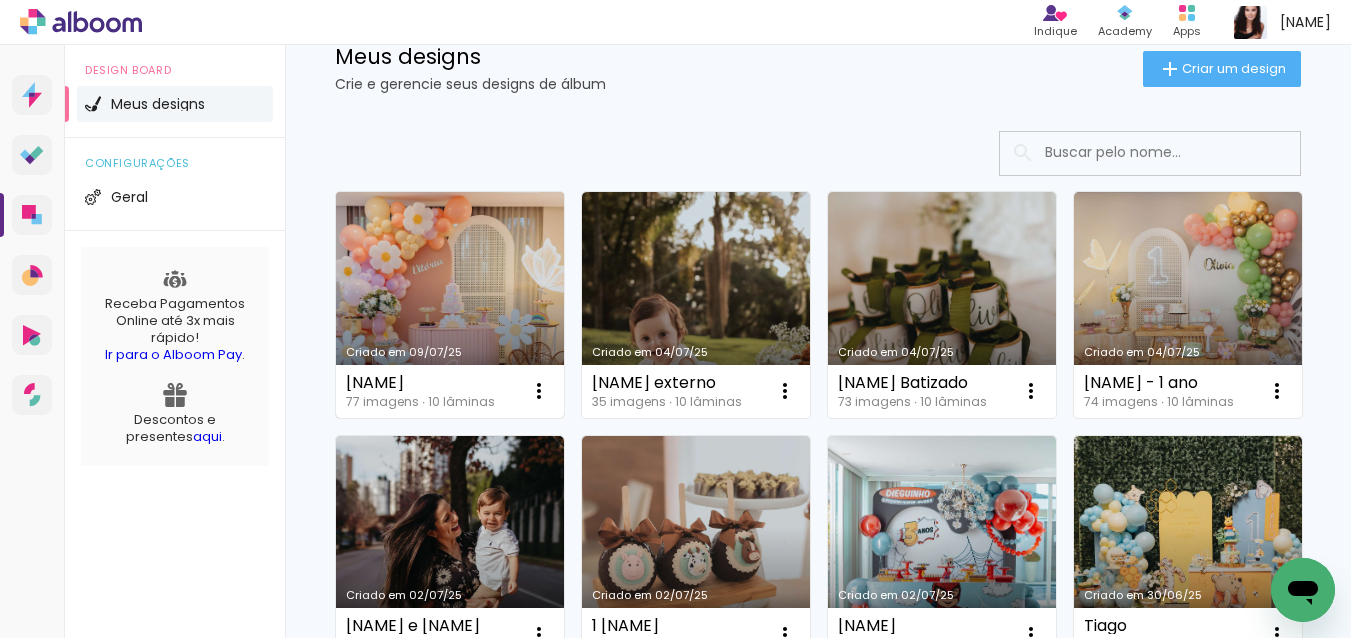 click on "Criado em 09/07/25" at bounding box center (450, 305) 